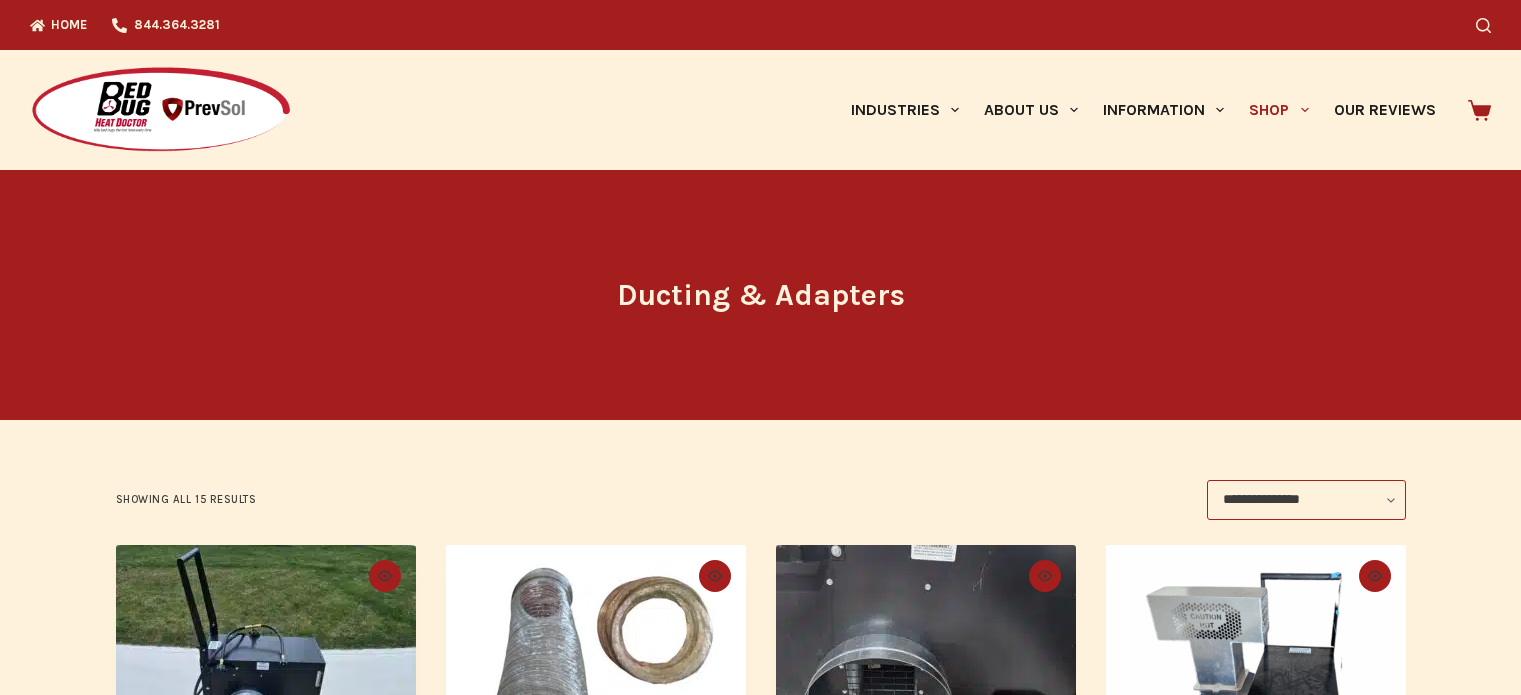 scroll, scrollTop: 0, scrollLeft: 0, axis: both 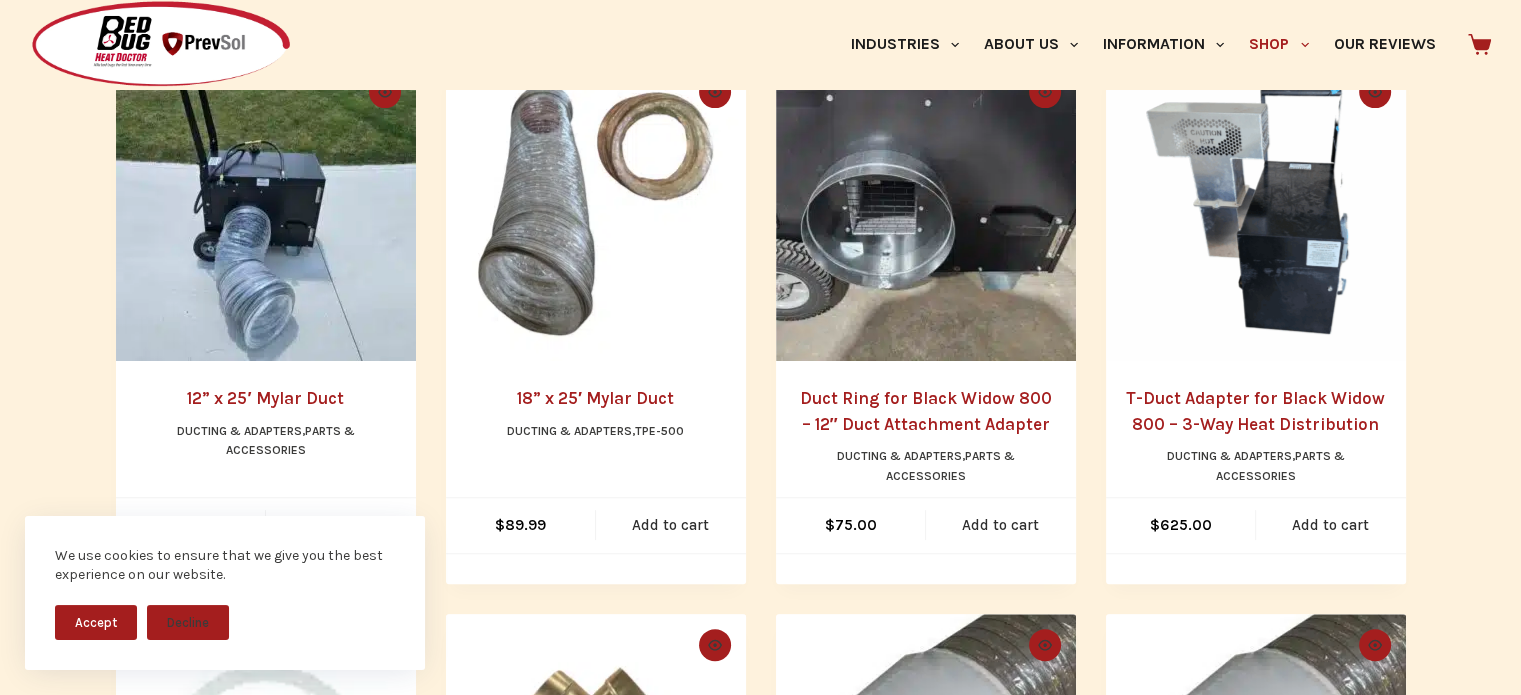 click on "Accept" at bounding box center [96, 622] 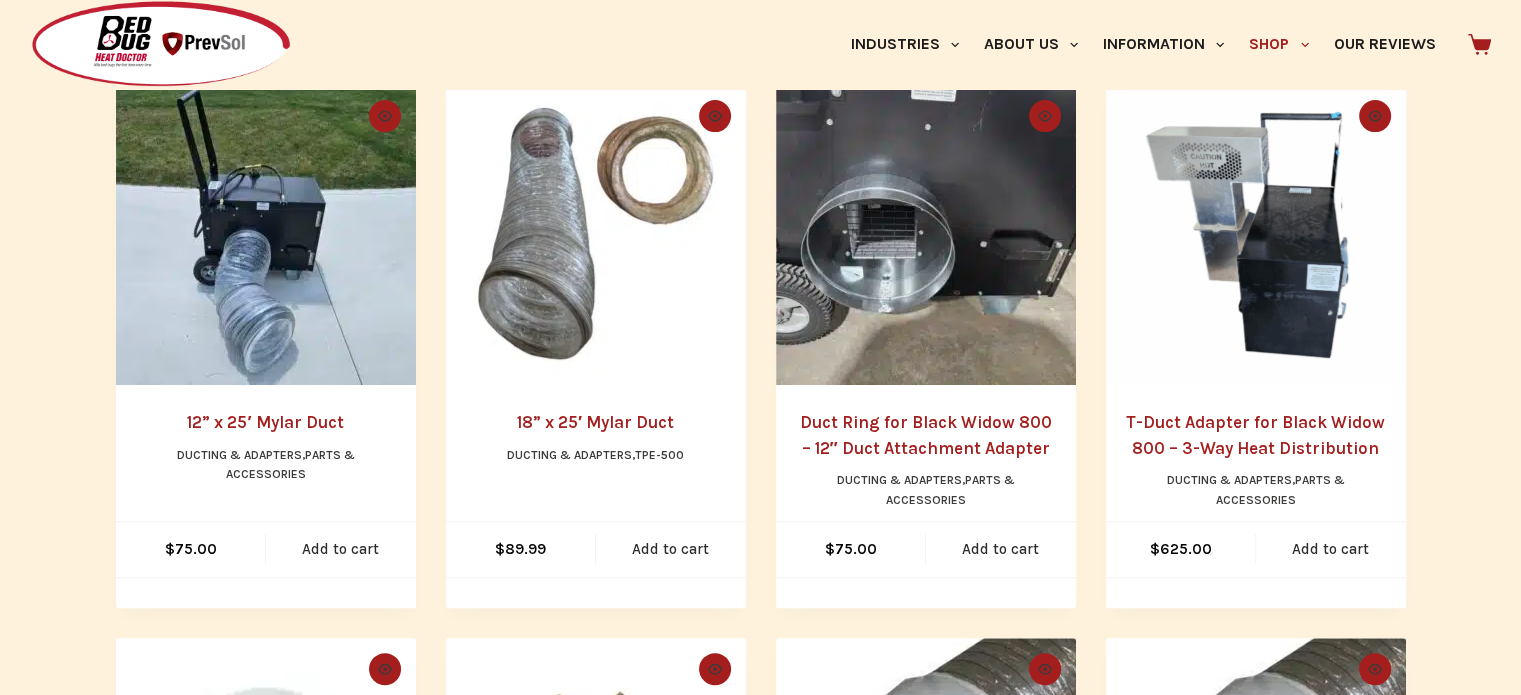 scroll, scrollTop: 455, scrollLeft: 0, axis: vertical 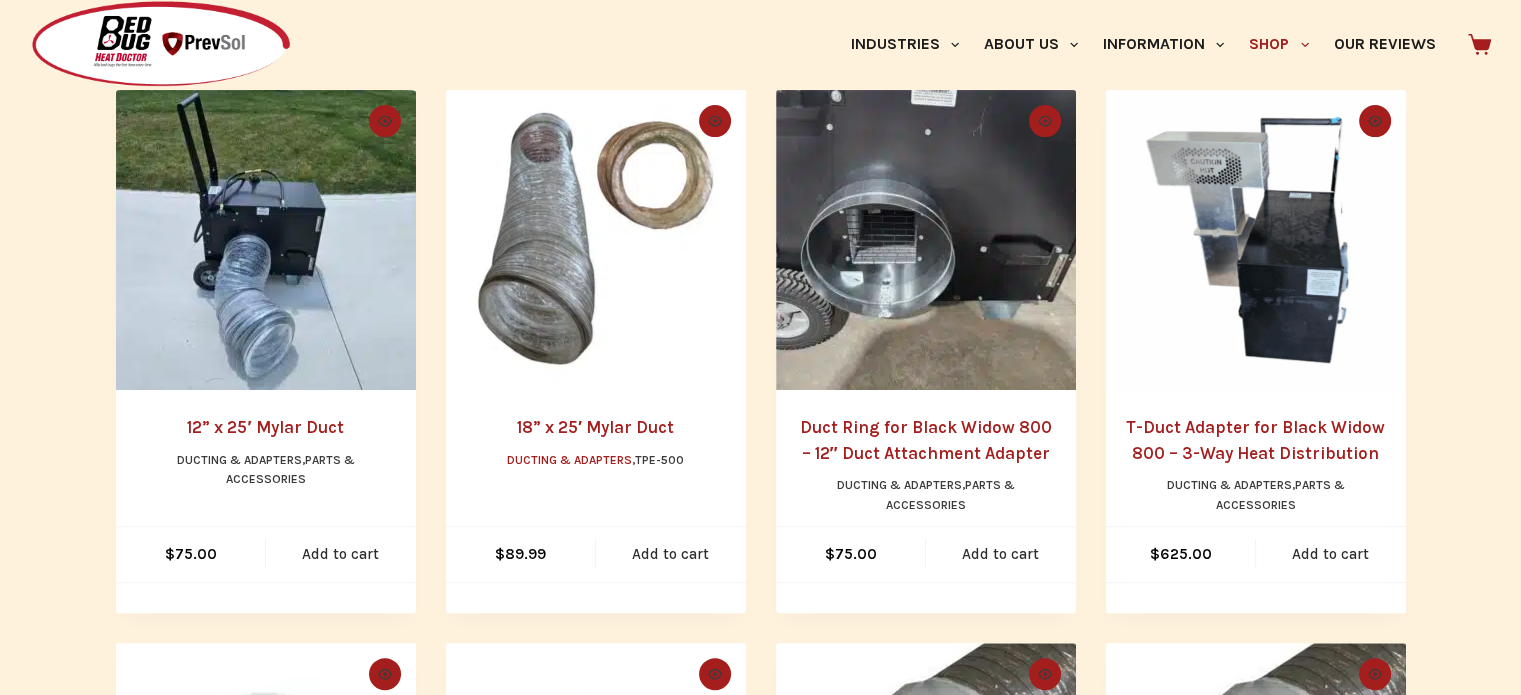 click on "Ducting & Adapters" at bounding box center [569, 460] 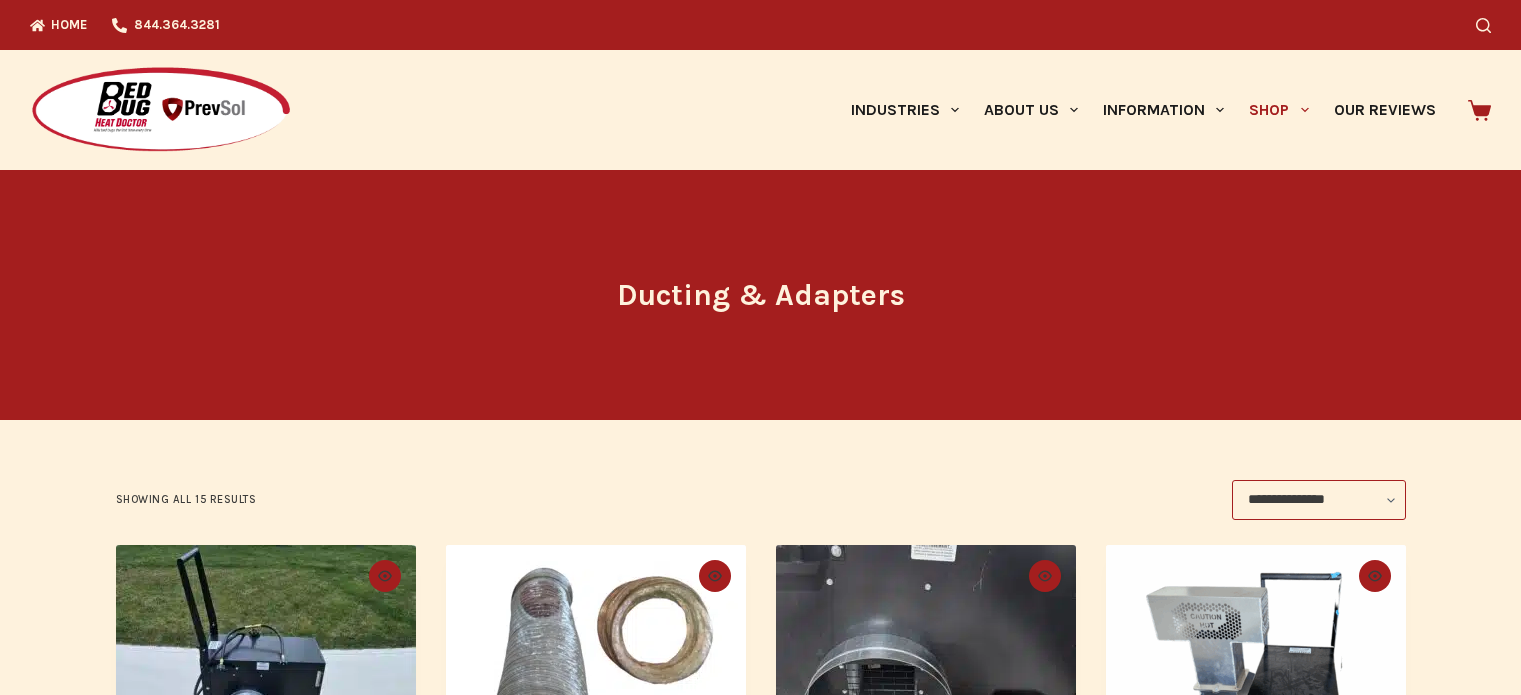 scroll, scrollTop: 0, scrollLeft: 0, axis: both 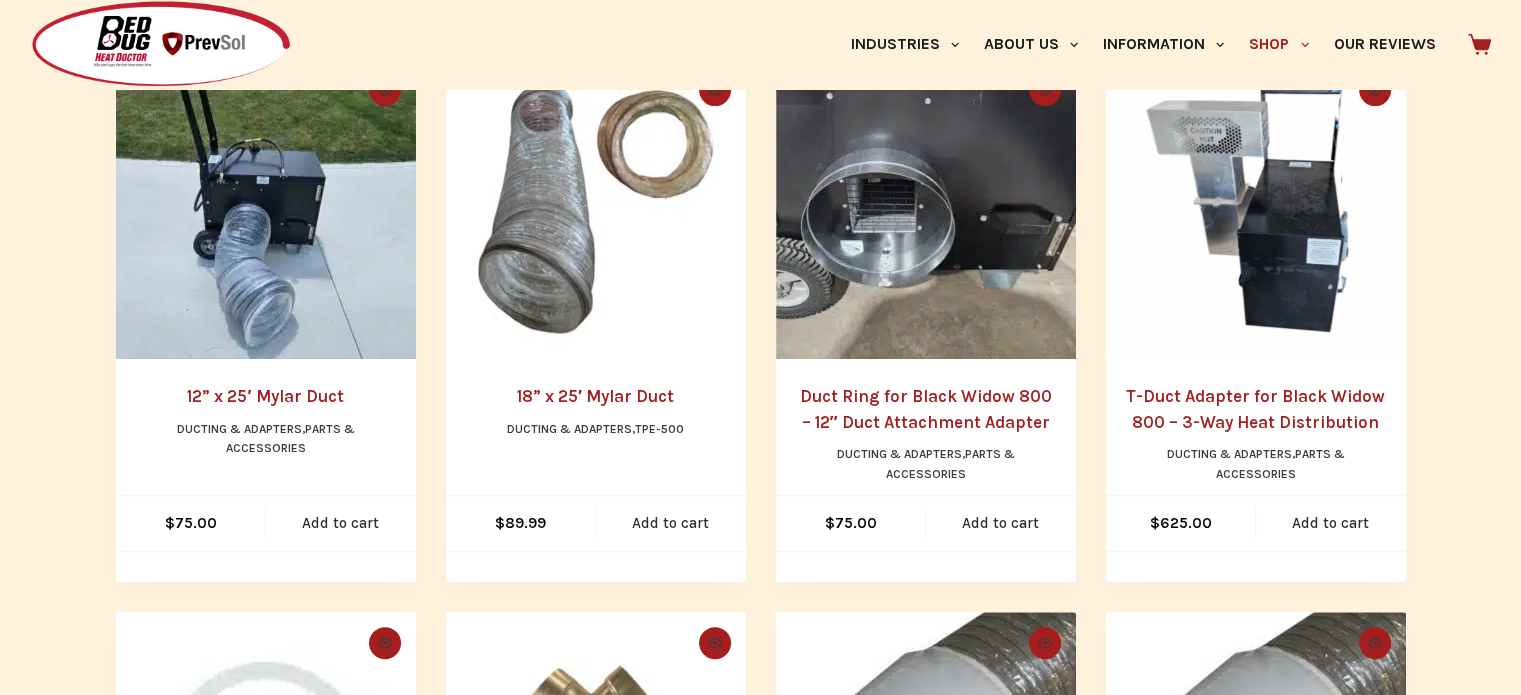 click on "Quick view icon
18” x 25′ Mylar Duct Ducting & Adapters ,  TPE-500
$ 89.99
Add to cart" at bounding box center (596, 320) 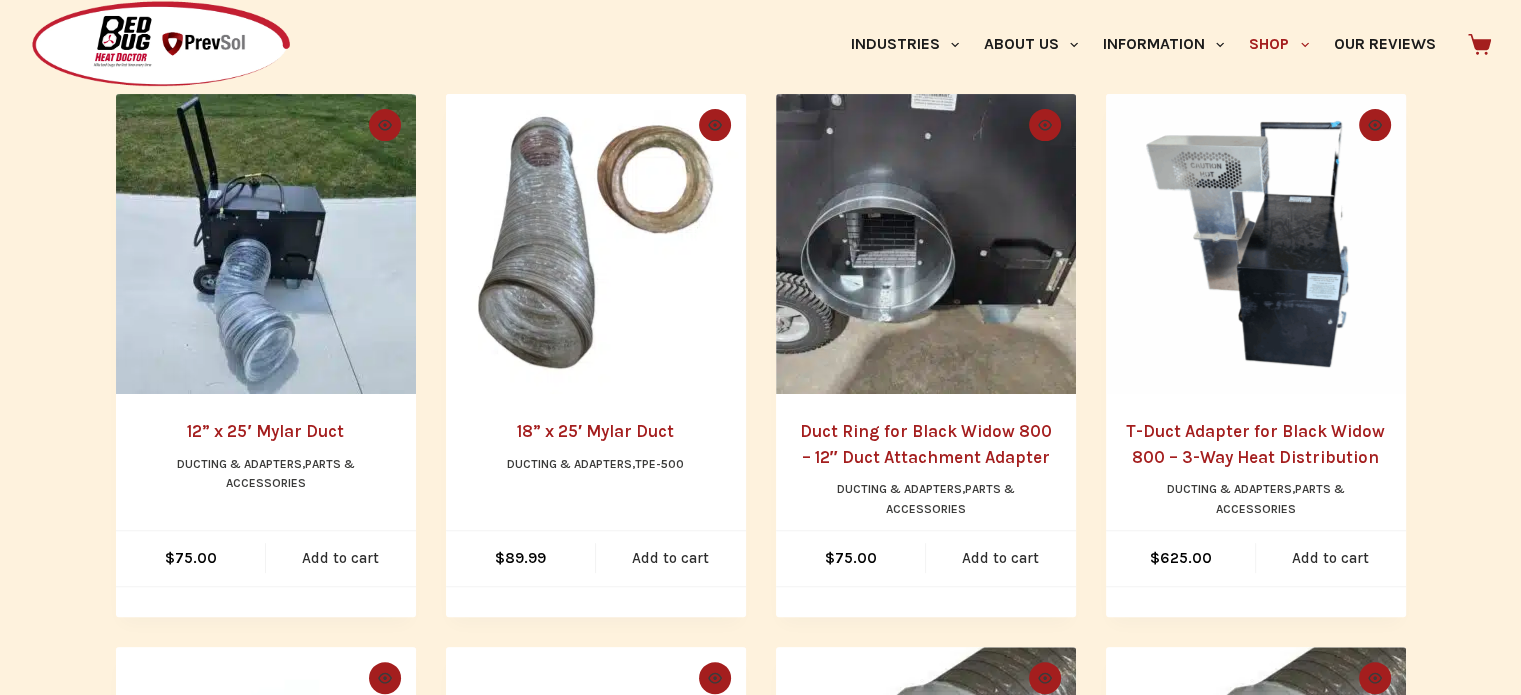 scroll, scrollTop: 450, scrollLeft: 0, axis: vertical 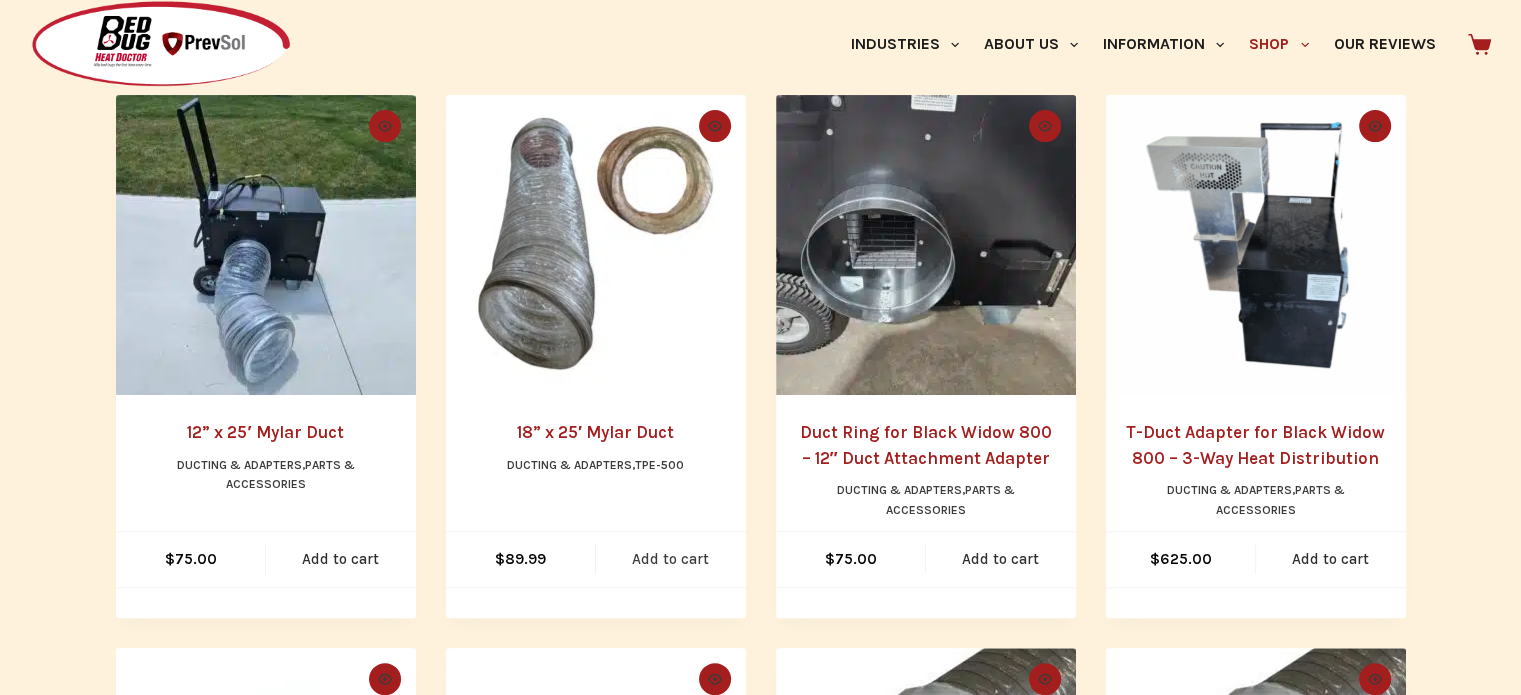 click on "Add to cart" at bounding box center (671, 559) 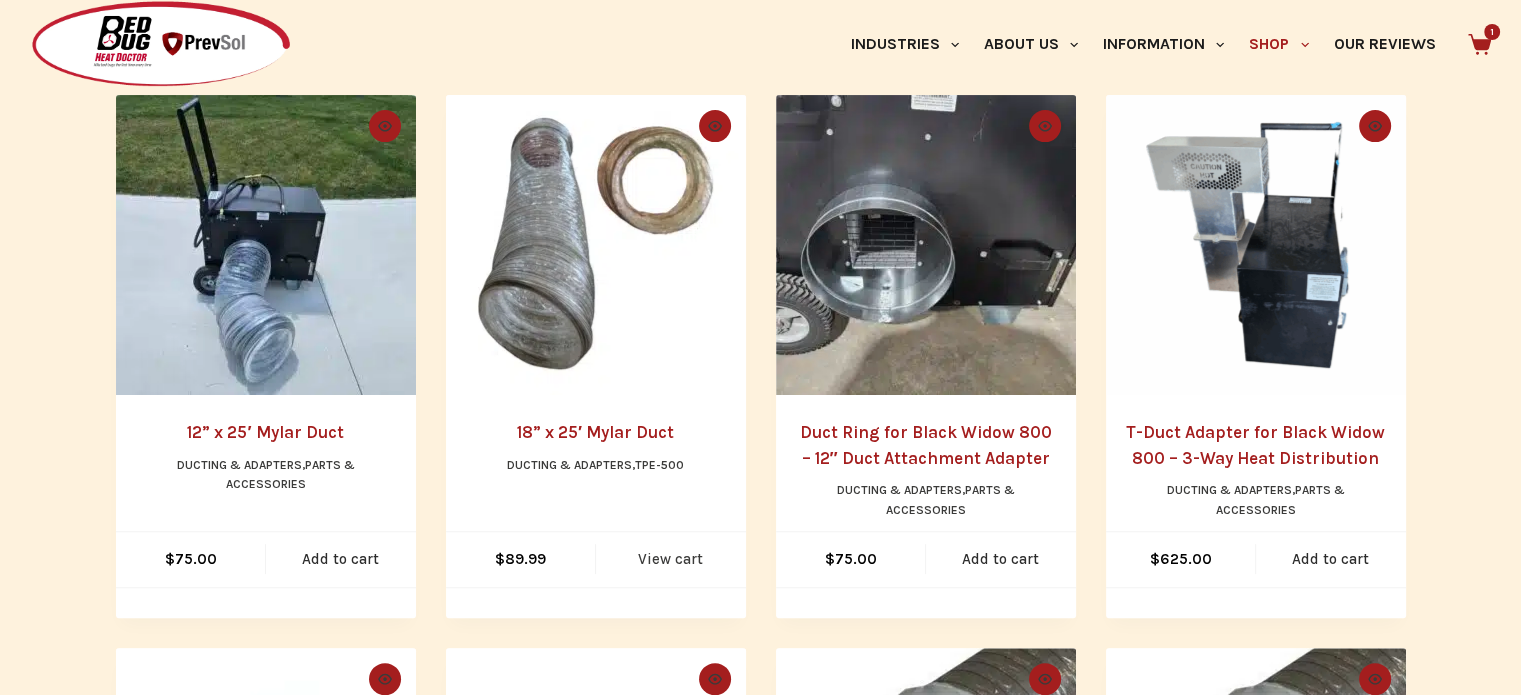 click on "View cart" at bounding box center (671, 559) 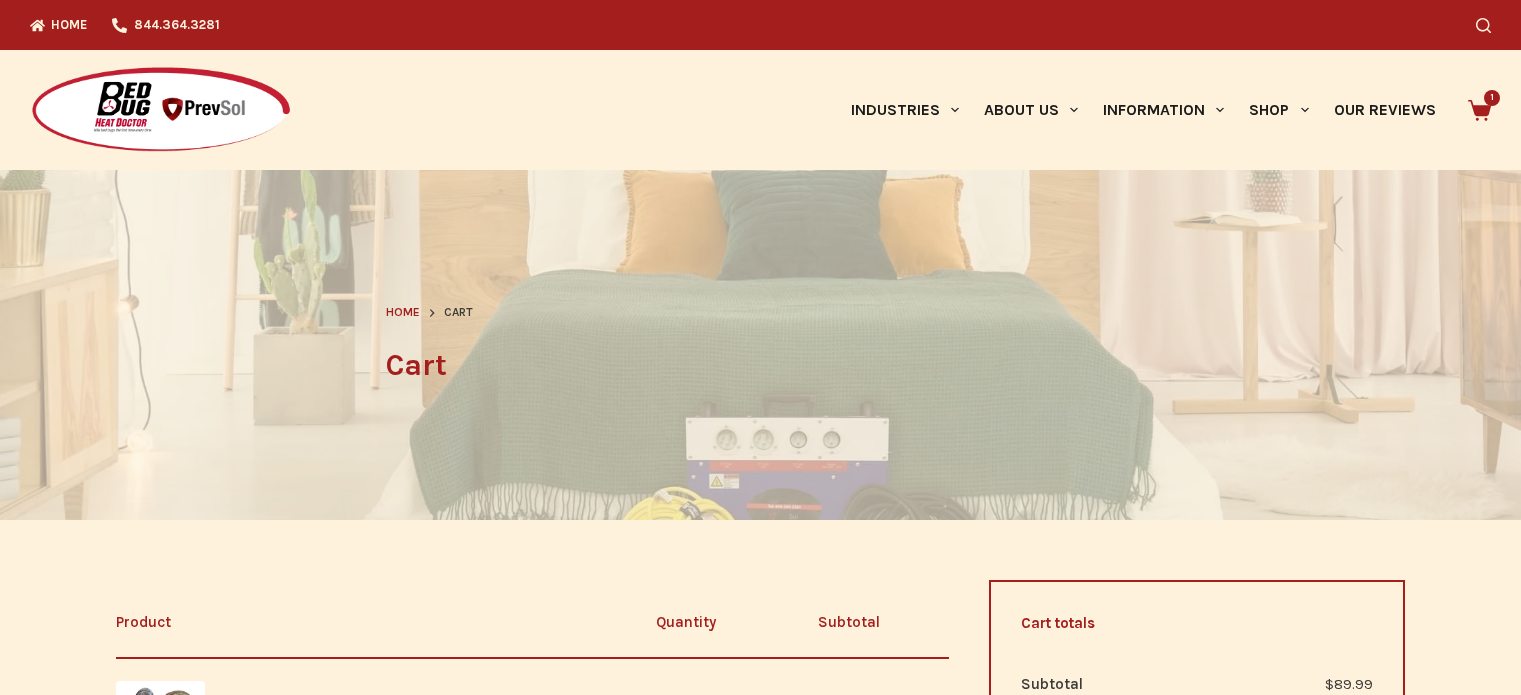 scroll, scrollTop: 0, scrollLeft: 0, axis: both 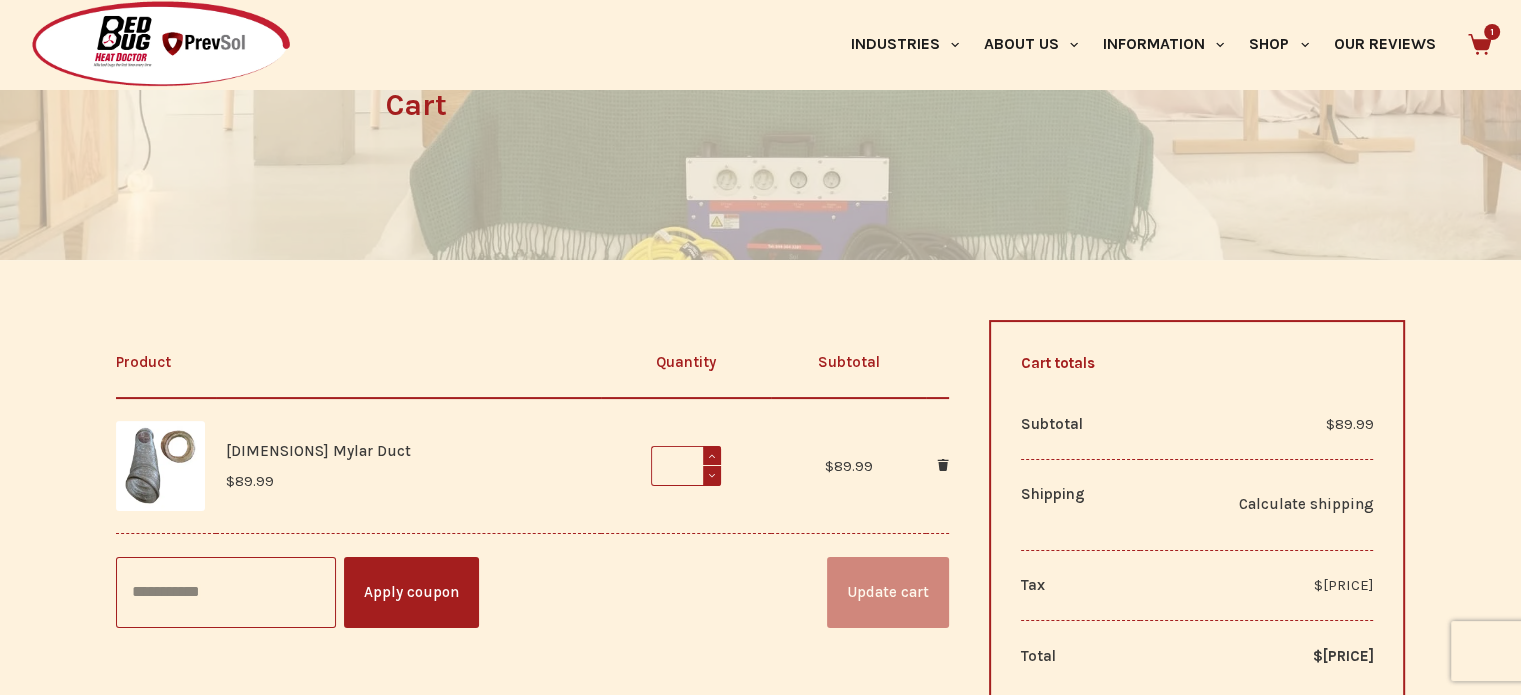 click at bounding box center (712, 455) 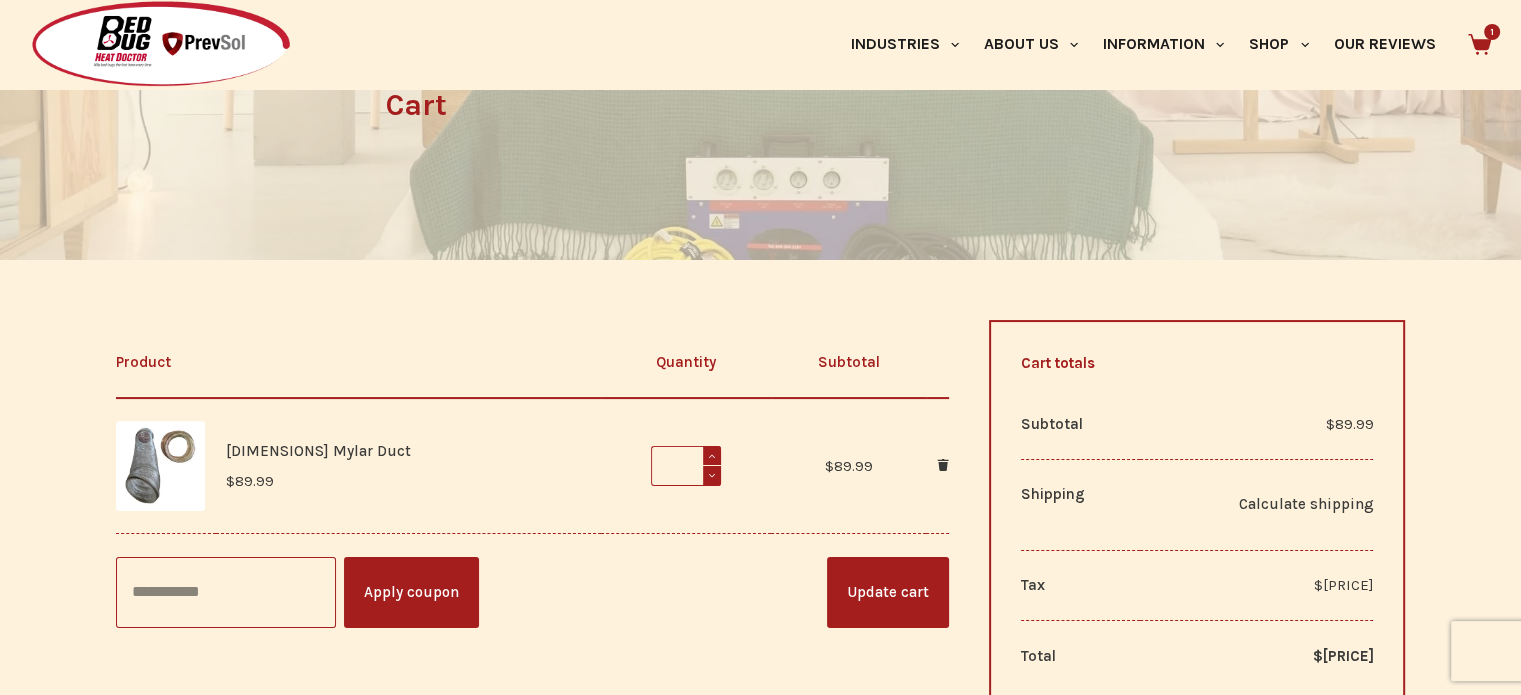 click at bounding box center [712, 455] 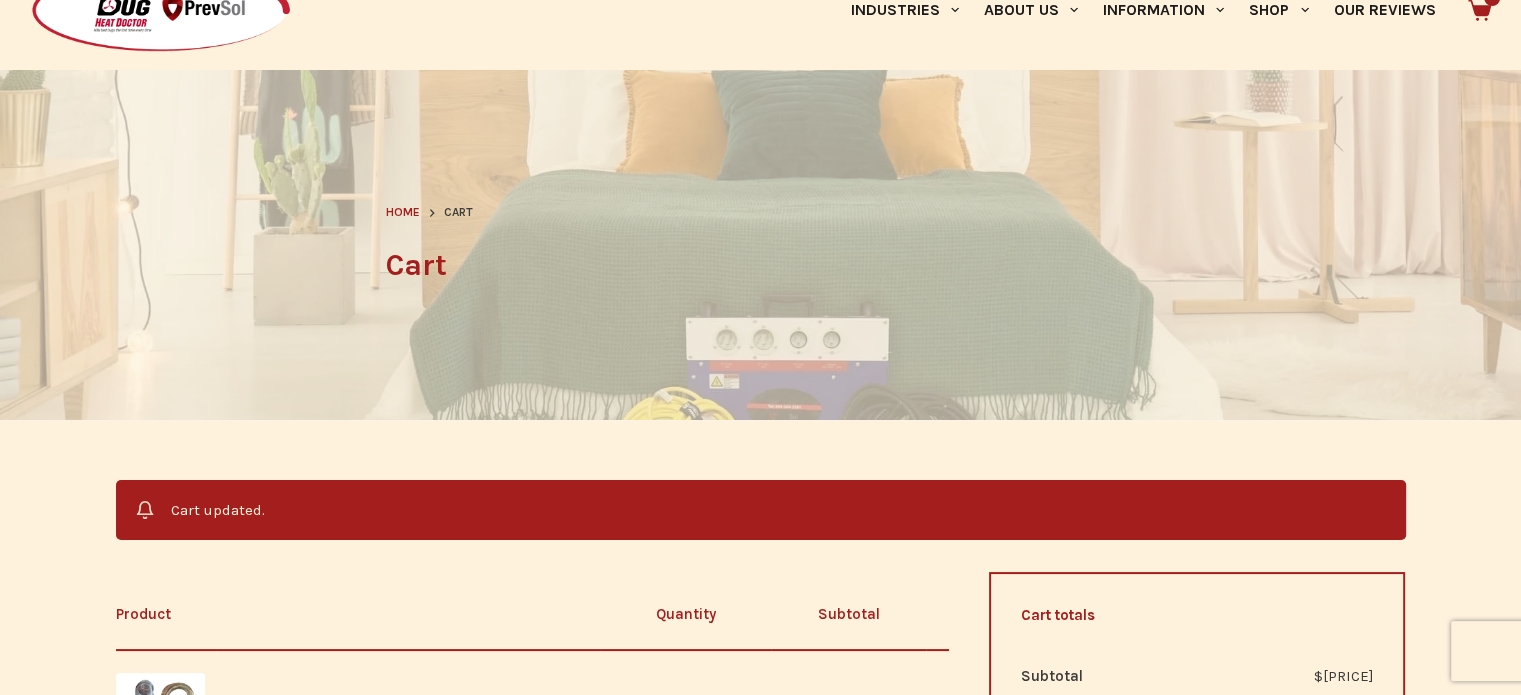 scroll, scrollTop: 0, scrollLeft: 0, axis: both 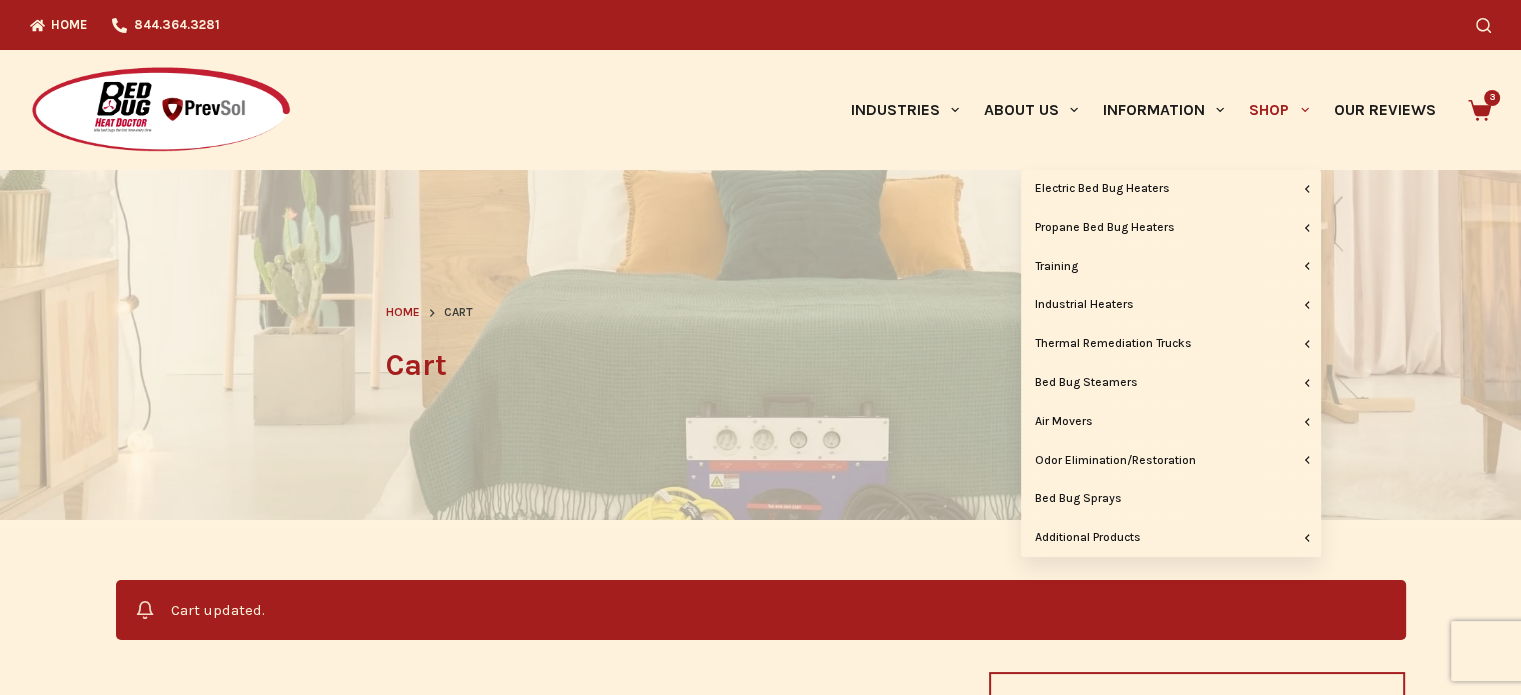 click on "Shop" at bounding box center [1279, 110] 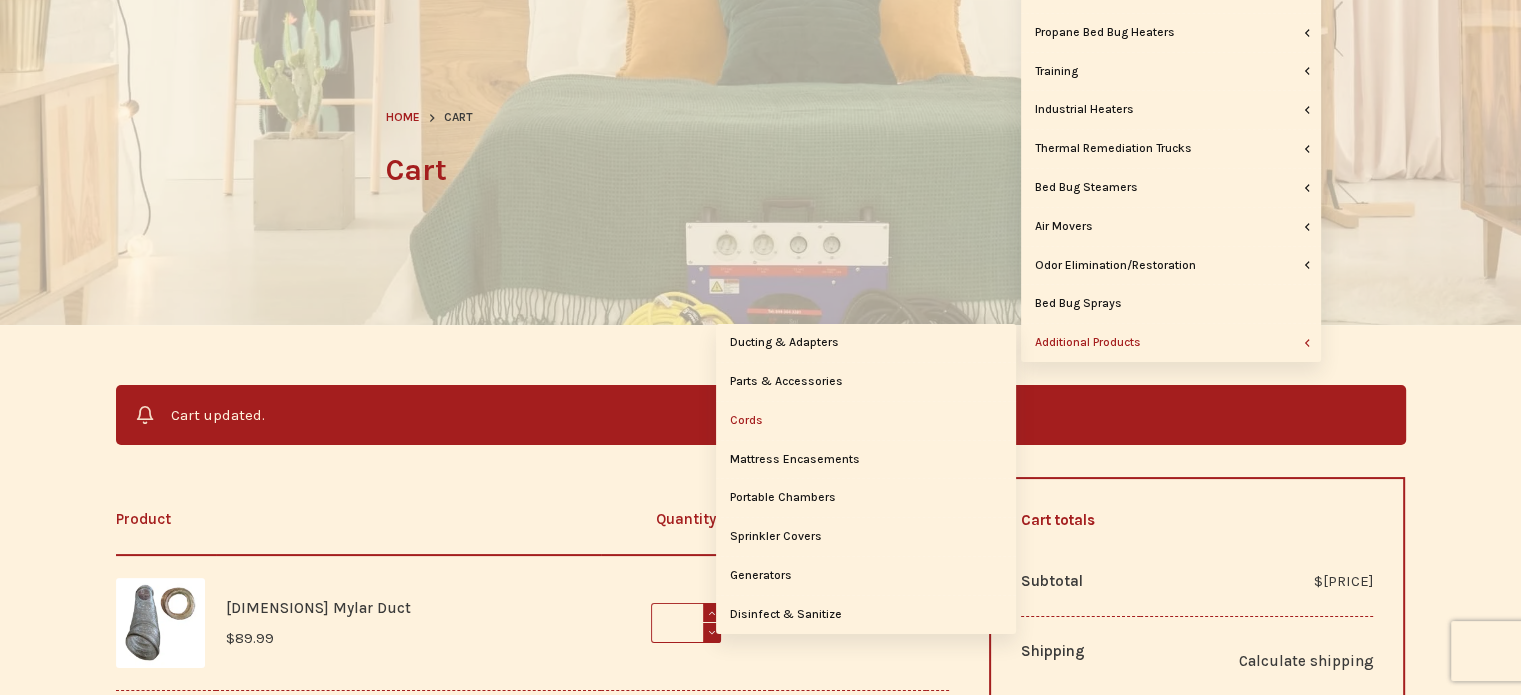 scroll, scrollTop: 196, scrollLeft: 0, axis: vertical 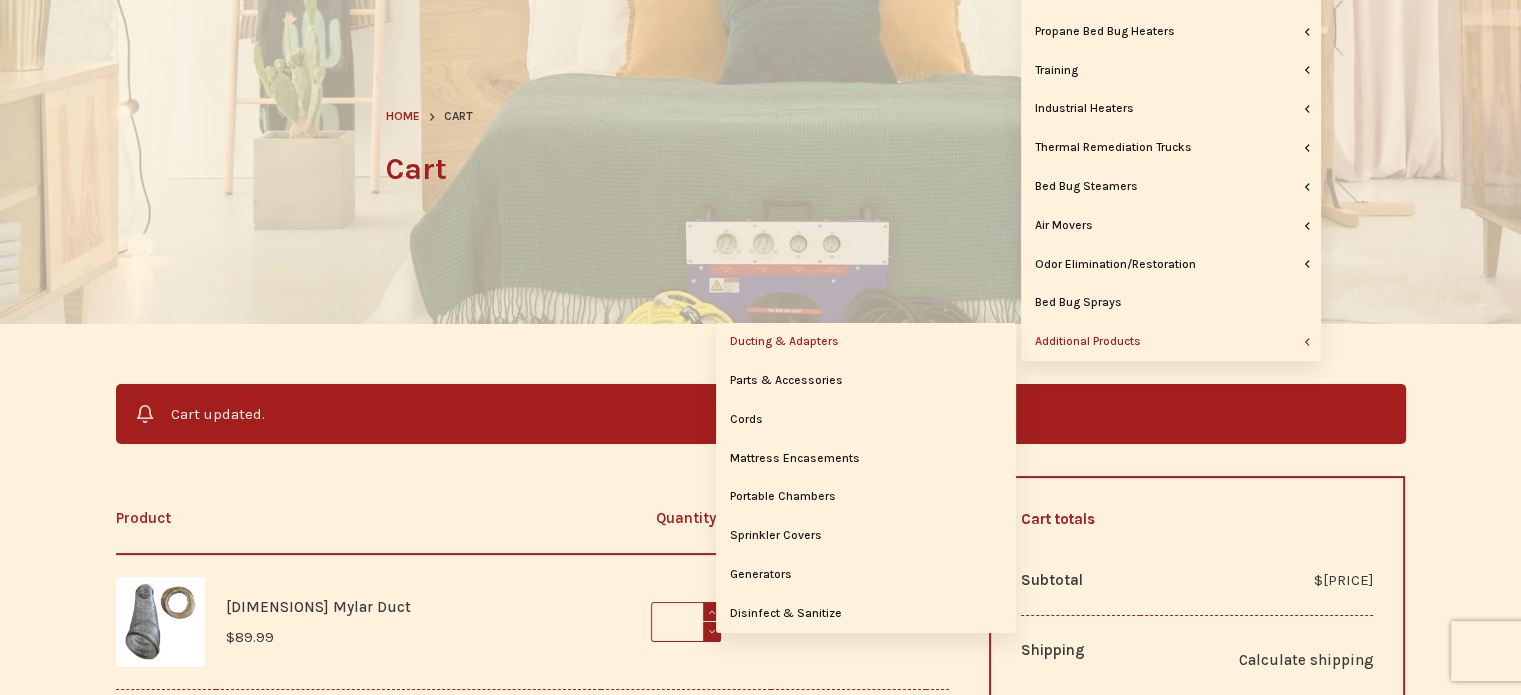 click on "Ducting & Adapters" at bounding box center (866, 342) 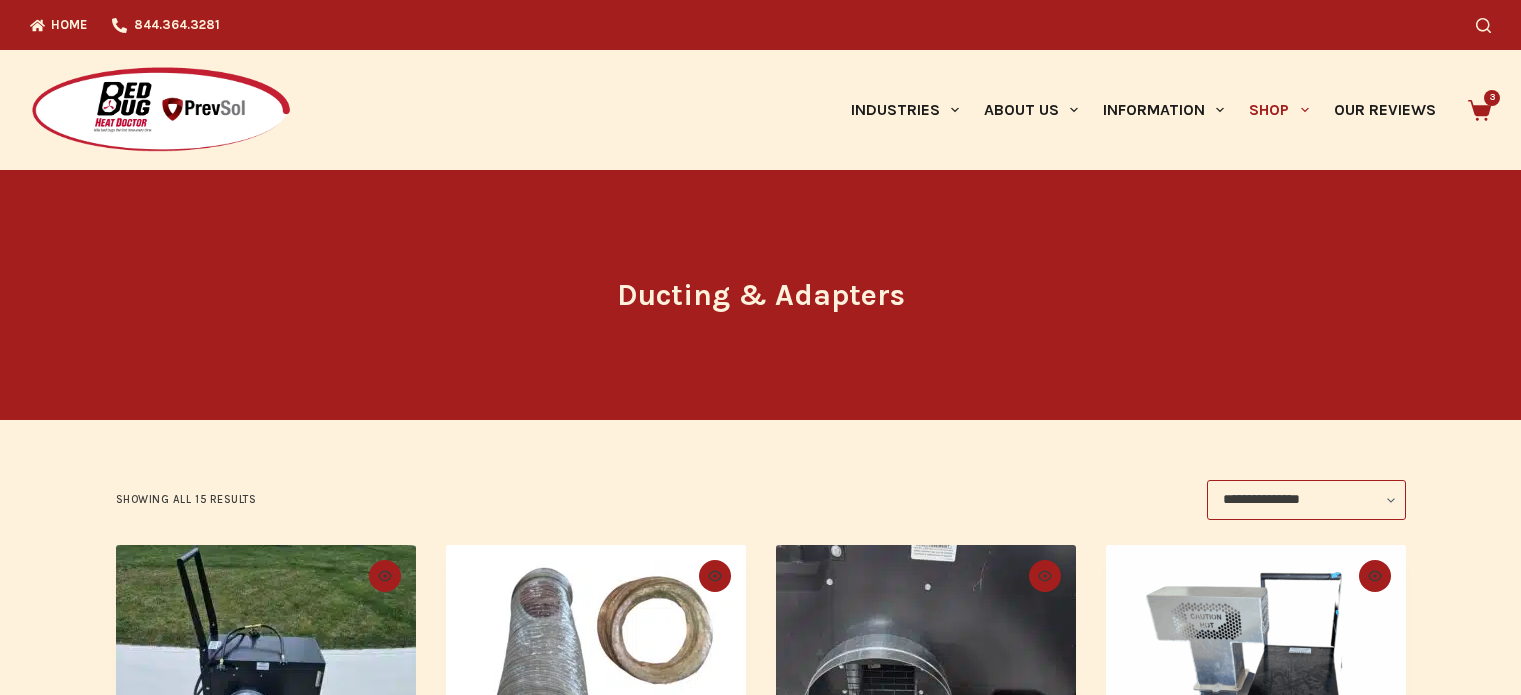 scroll, scrollTop: 0, scrollLeft: 0, axis: both 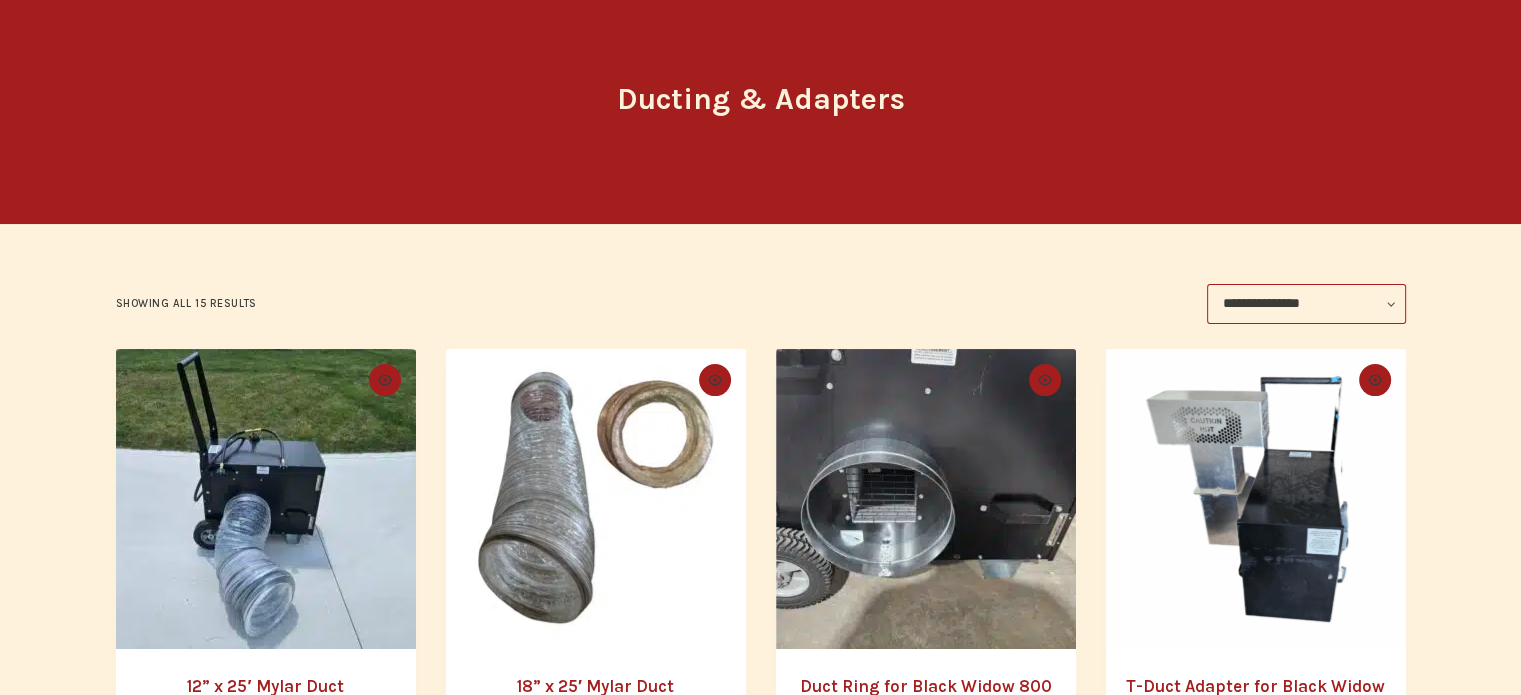 click on "**********" at bounding box center [1306, 304] 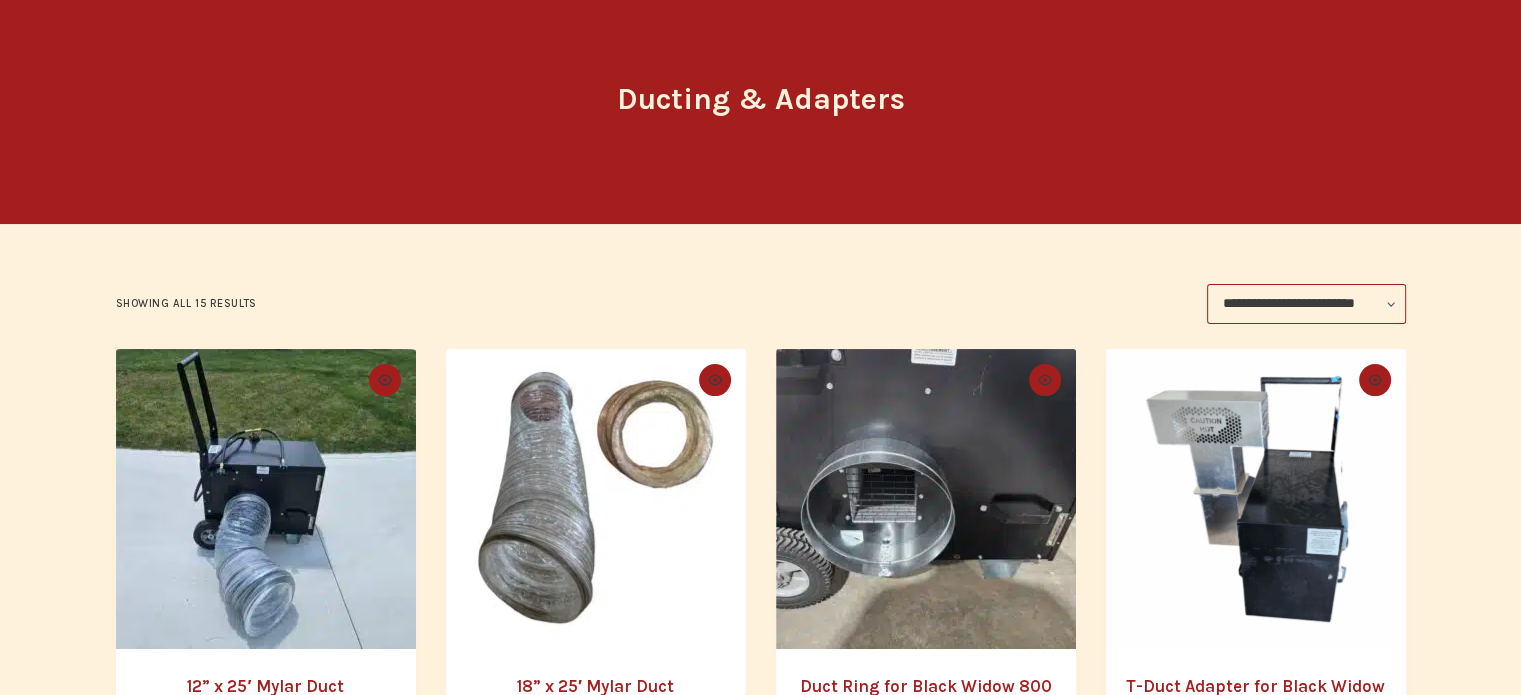click on "**********" at bounding box center (1306, 304) 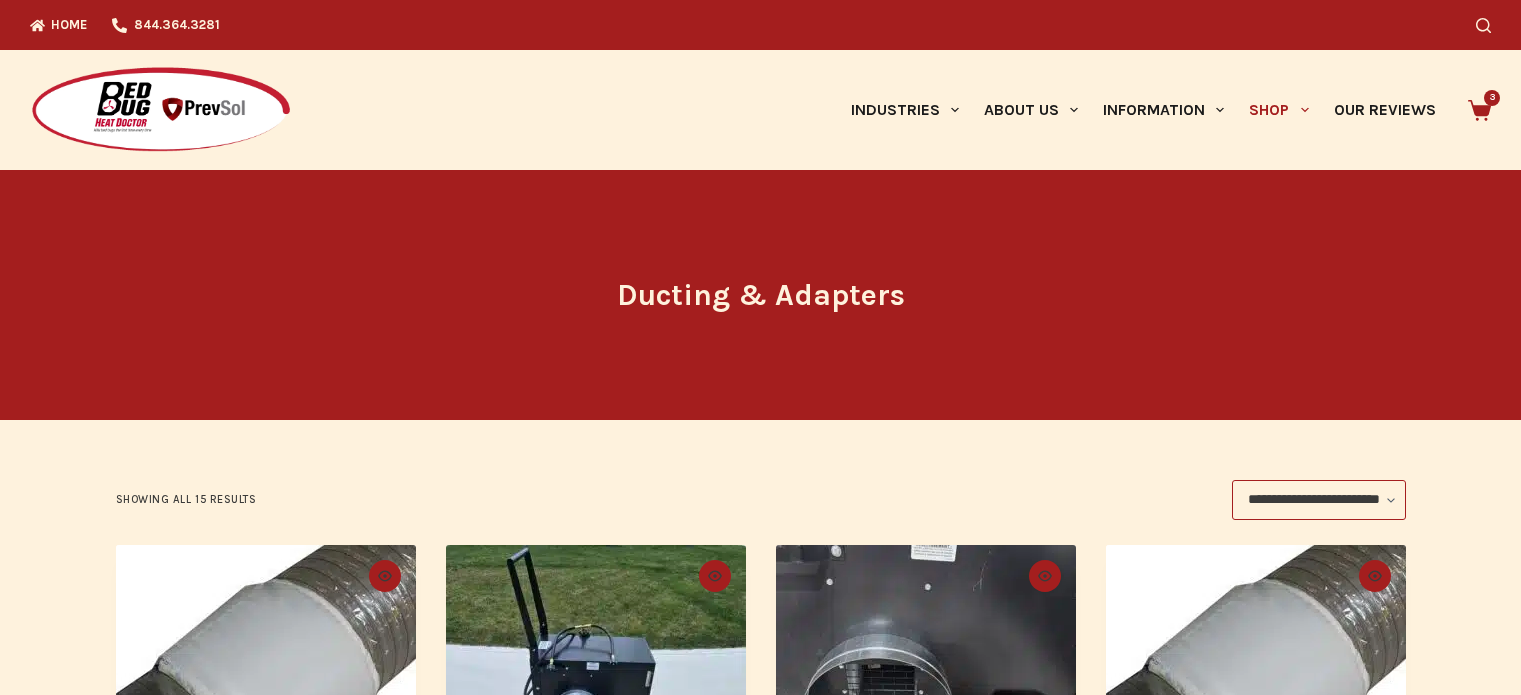 scroll, scrollTop: 0, scrollLeft: 0, axis: both 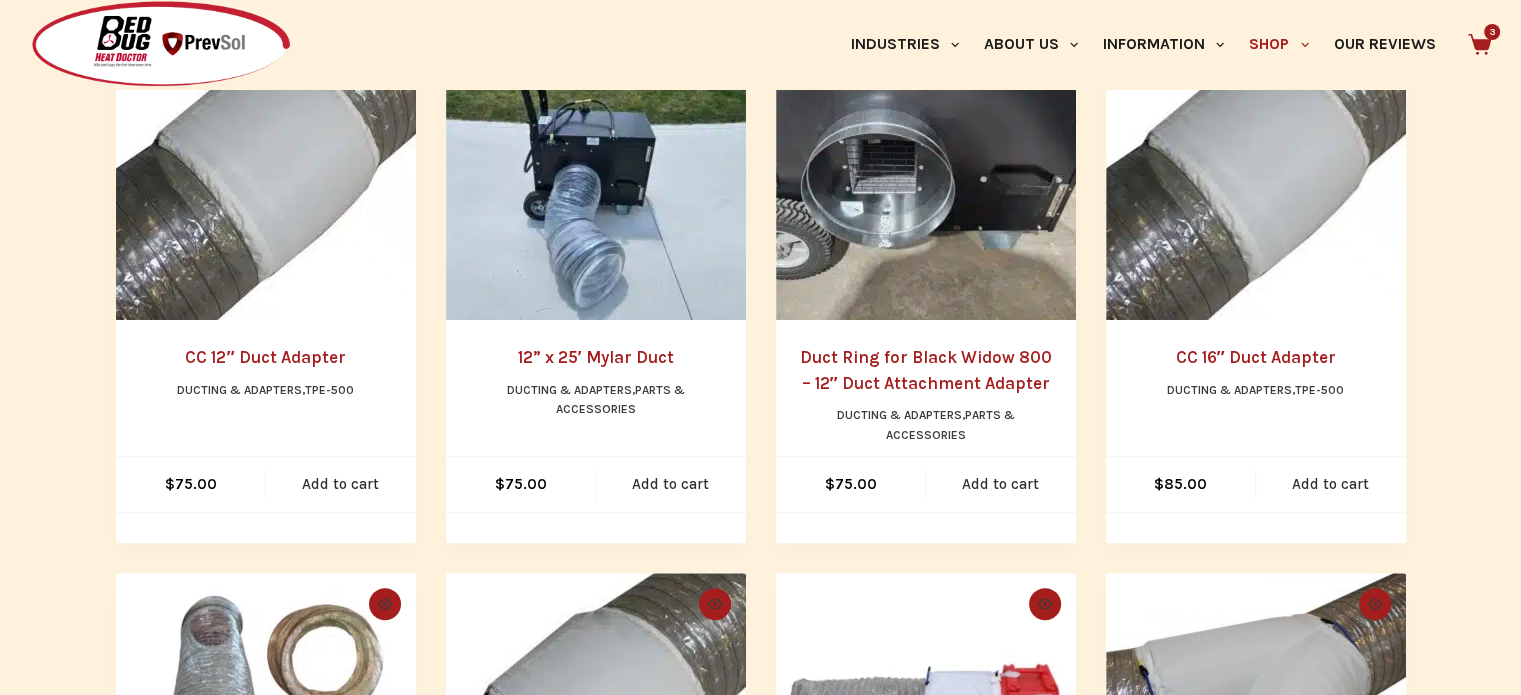 drag, startPoint x: 1080, startPoint y: 390, endPoint x: 948, endPoint y: 554, distance: 210.52316 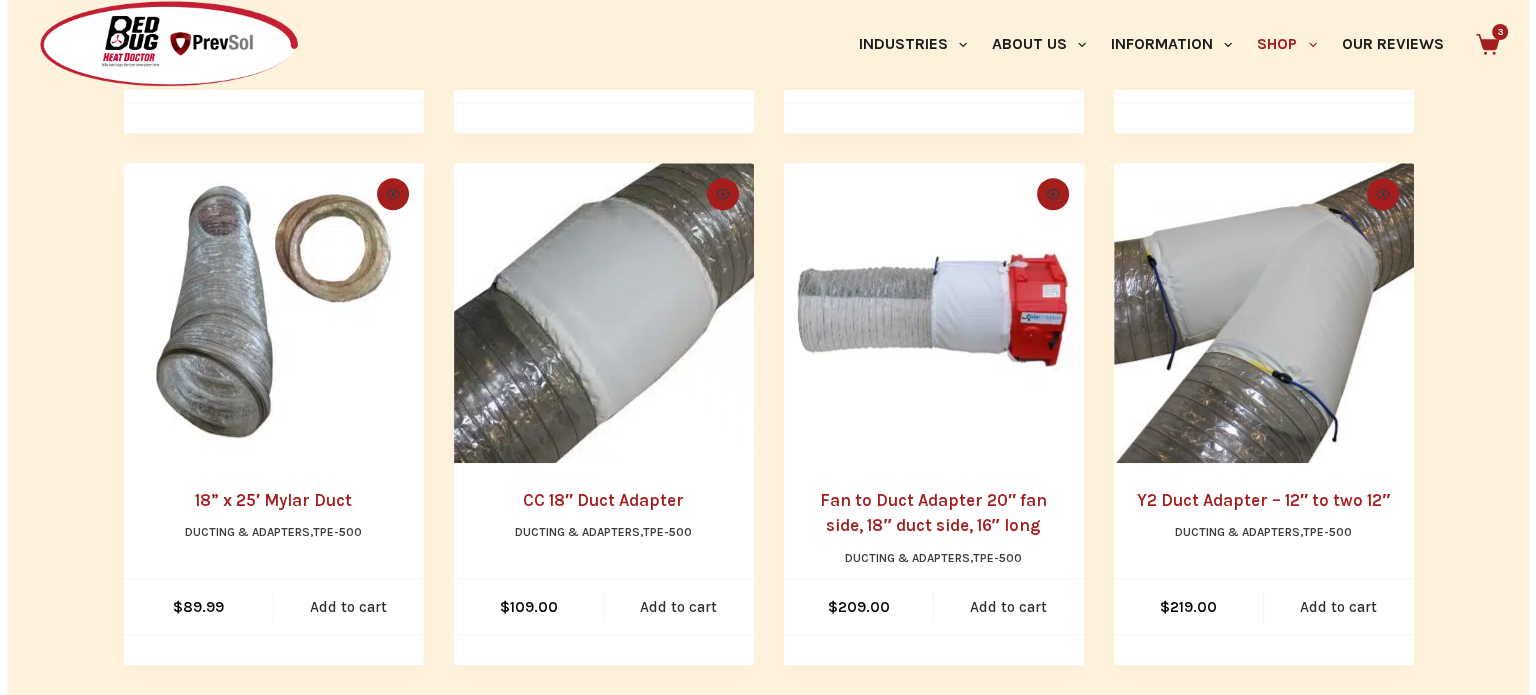 scroll, scrollTop: 934, scrollLeft: 0, axis: vertical 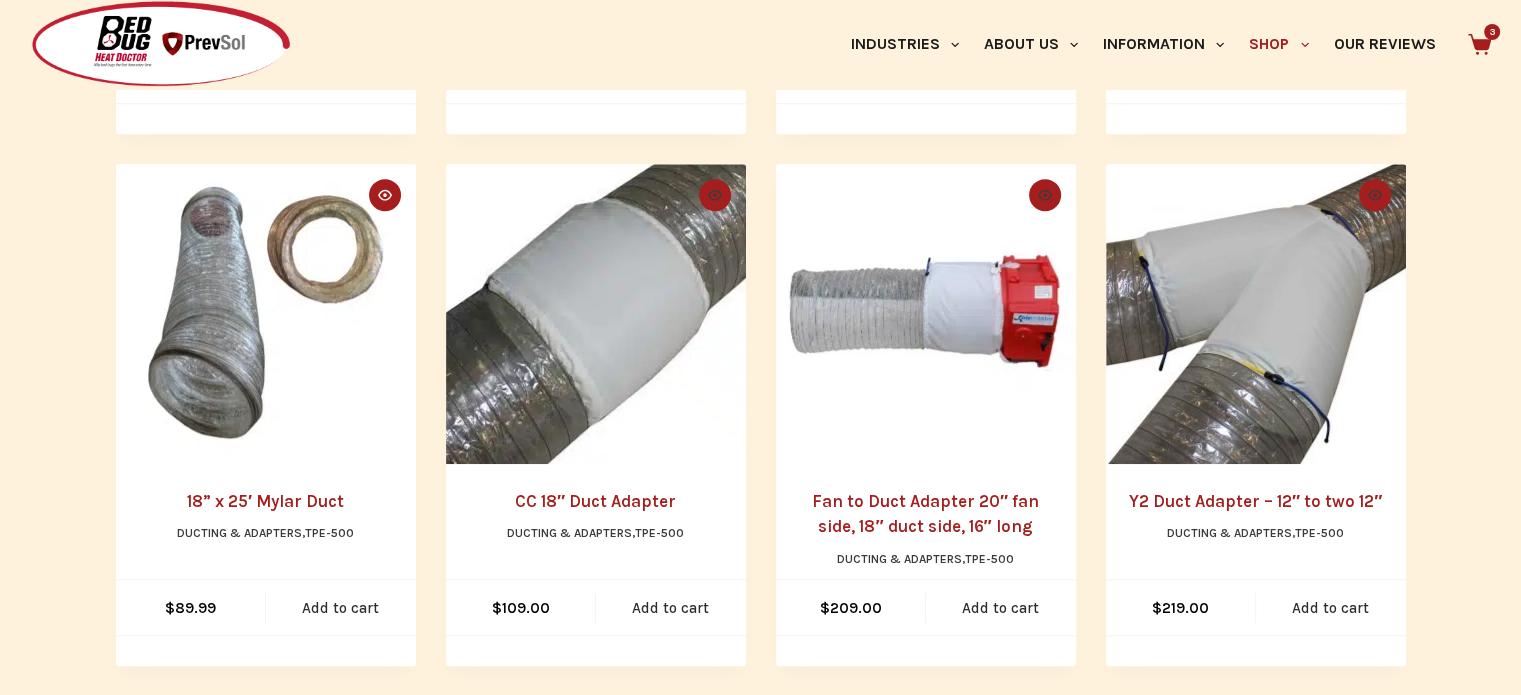 click on "Quick view icon" 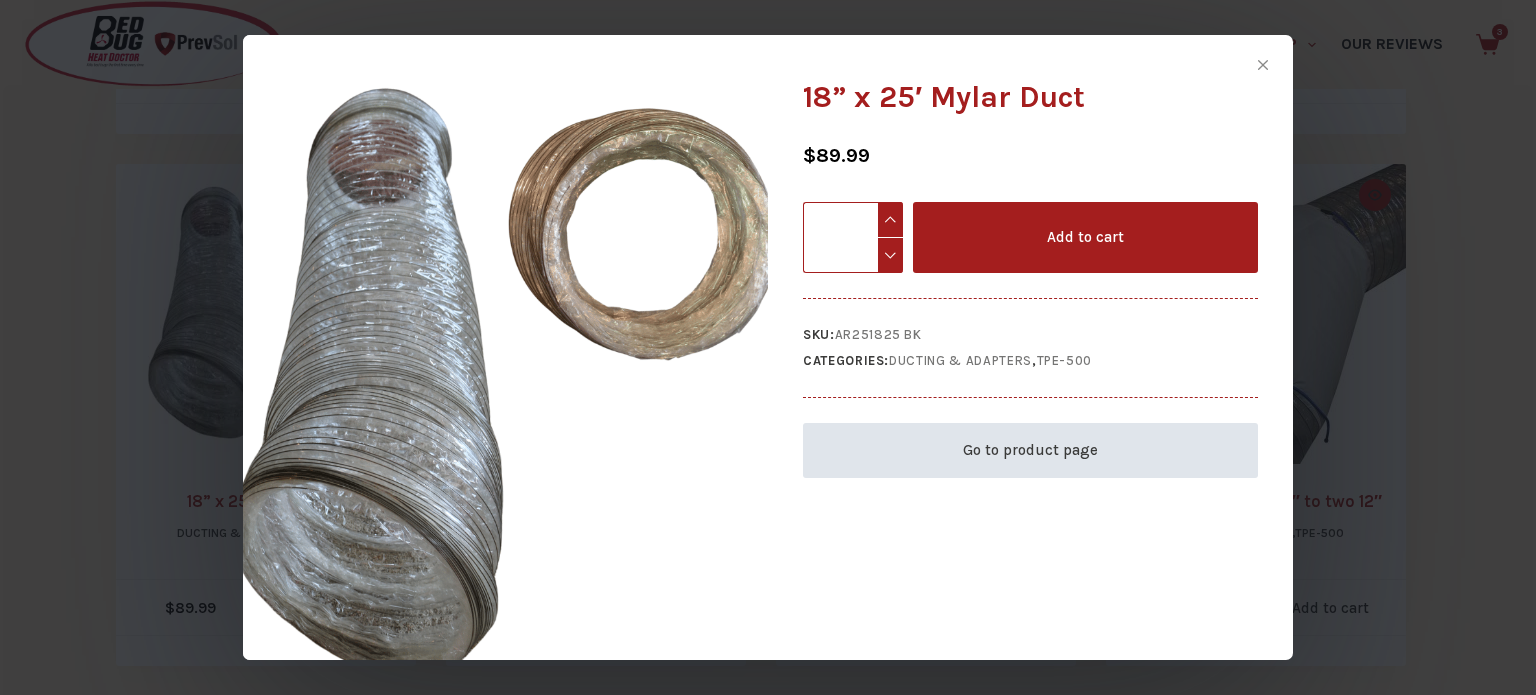 click on "Go to product page" at bounding box center [1030, 450] 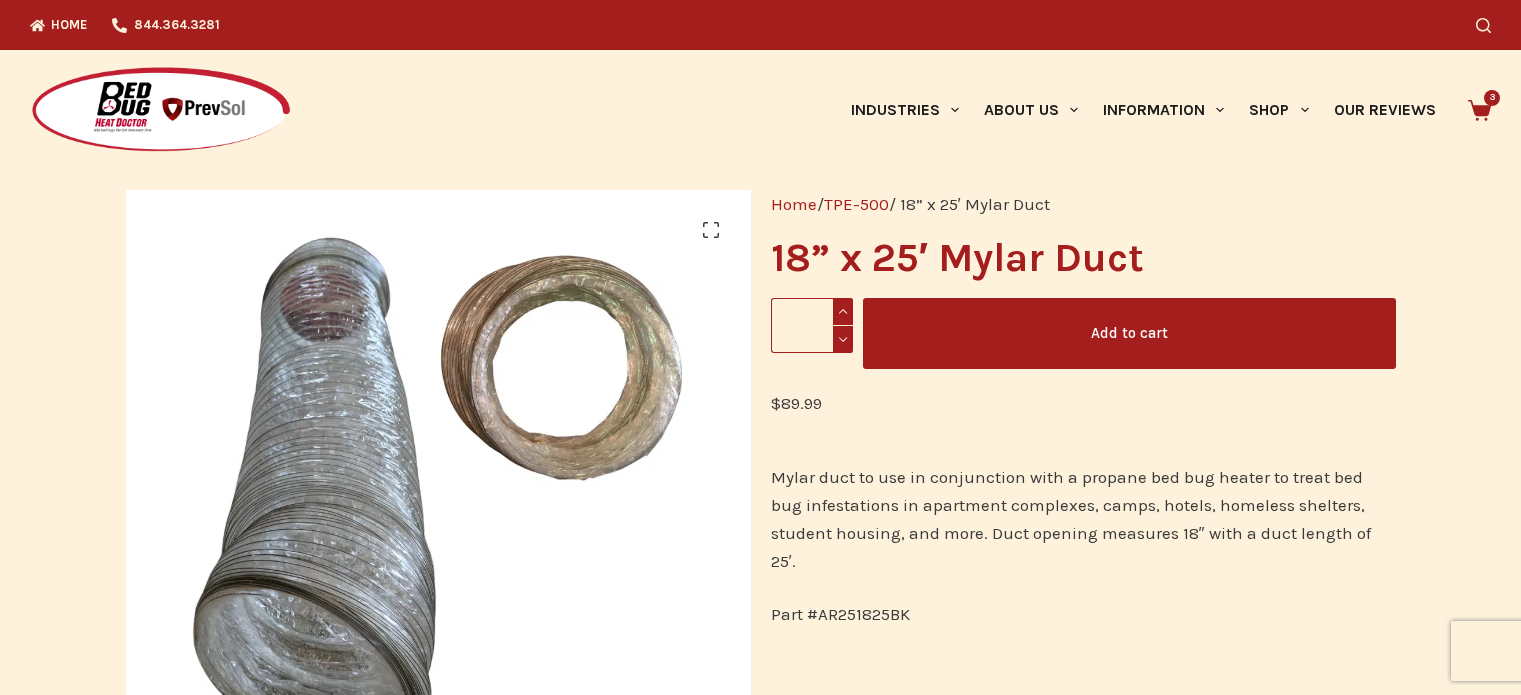 scroll, scrollTop: 0, scrollLeft: 0, axis: both 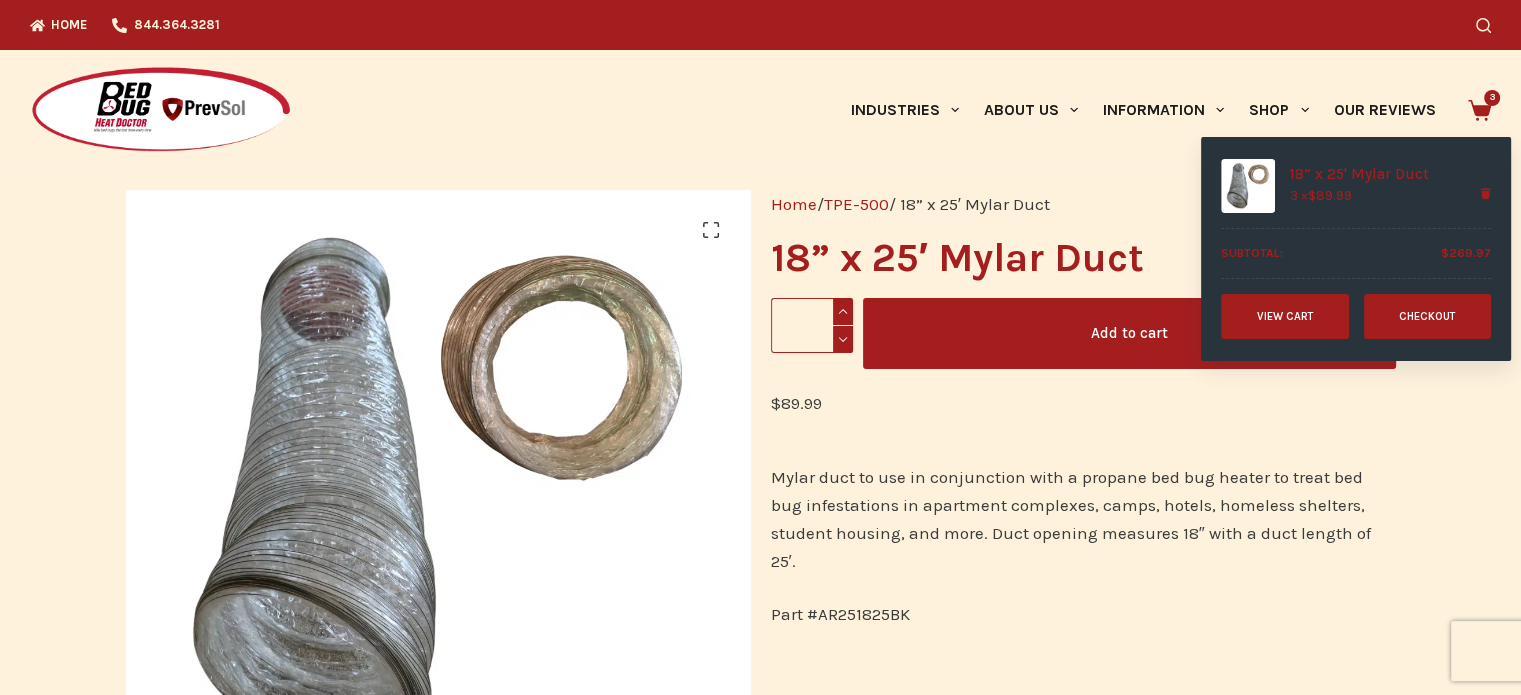 click on "View cart" at bounding box center (1285, 316) 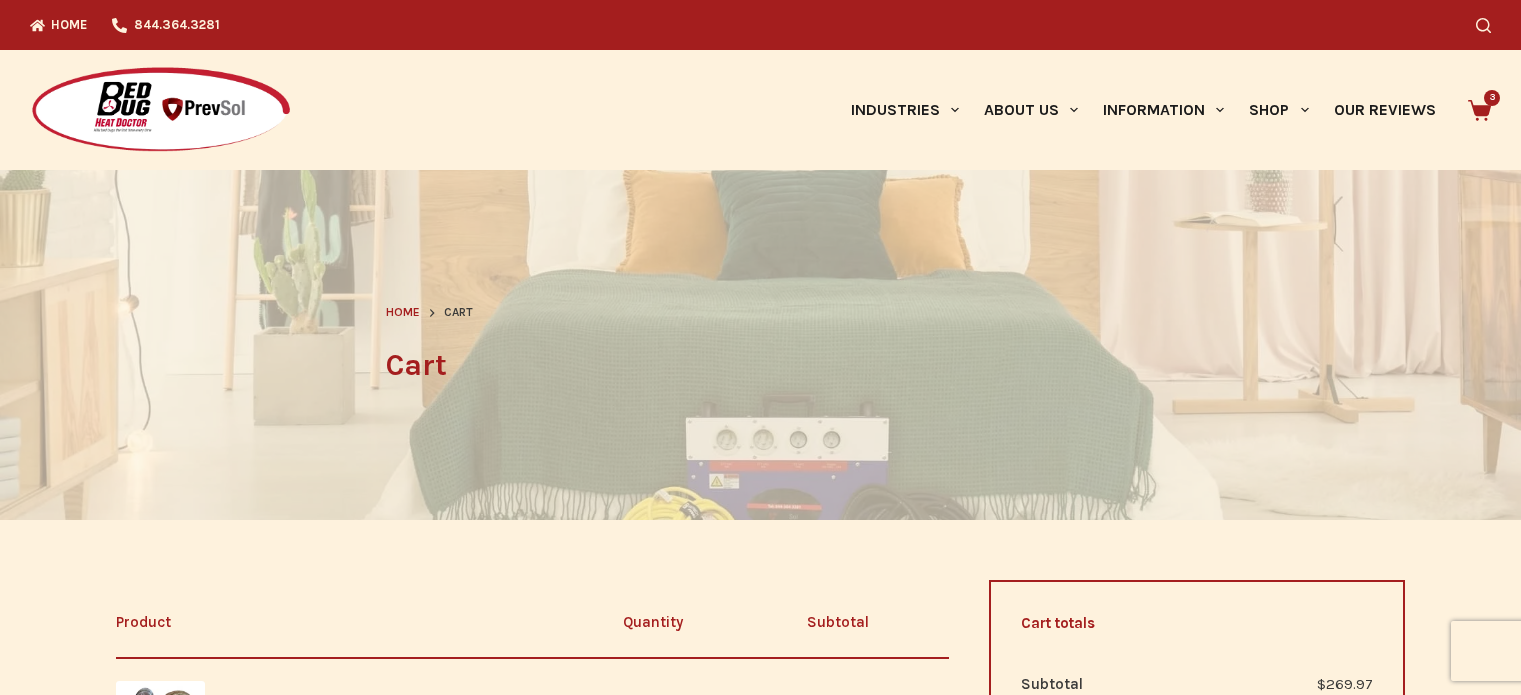 scroll, scrollTop: 0, scrollLeft: 0, axis: both 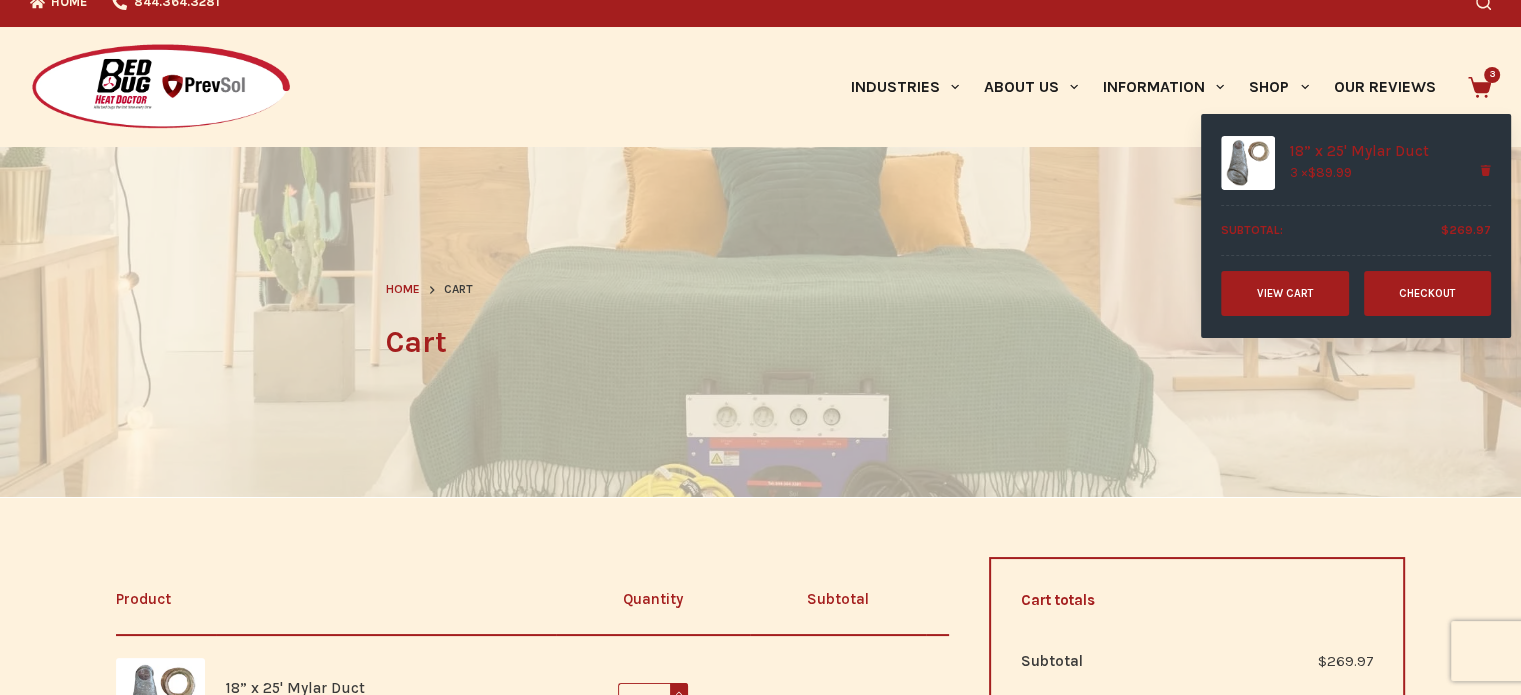 click on "3" at bounding box center [1492, 75] 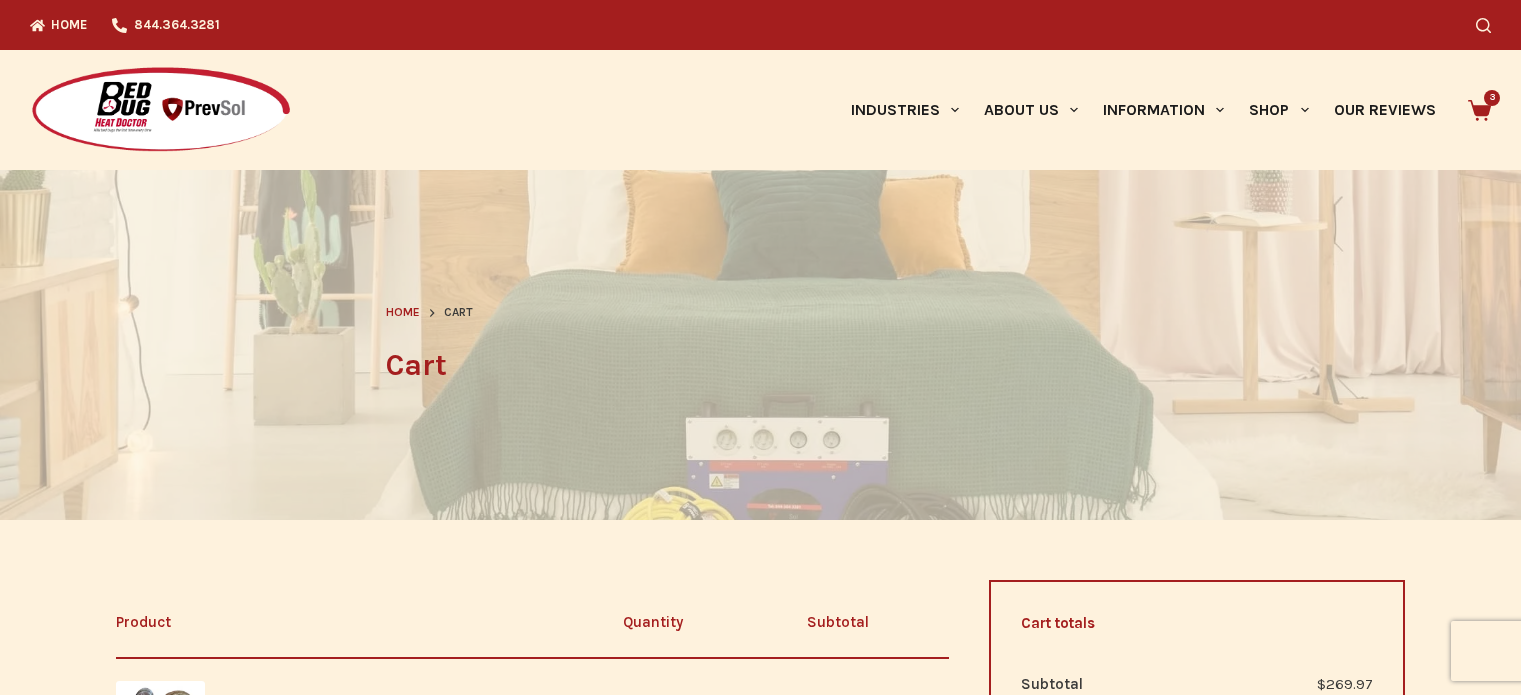 scroll, scrollTop: 0, scrollLeft: 0, axis: both 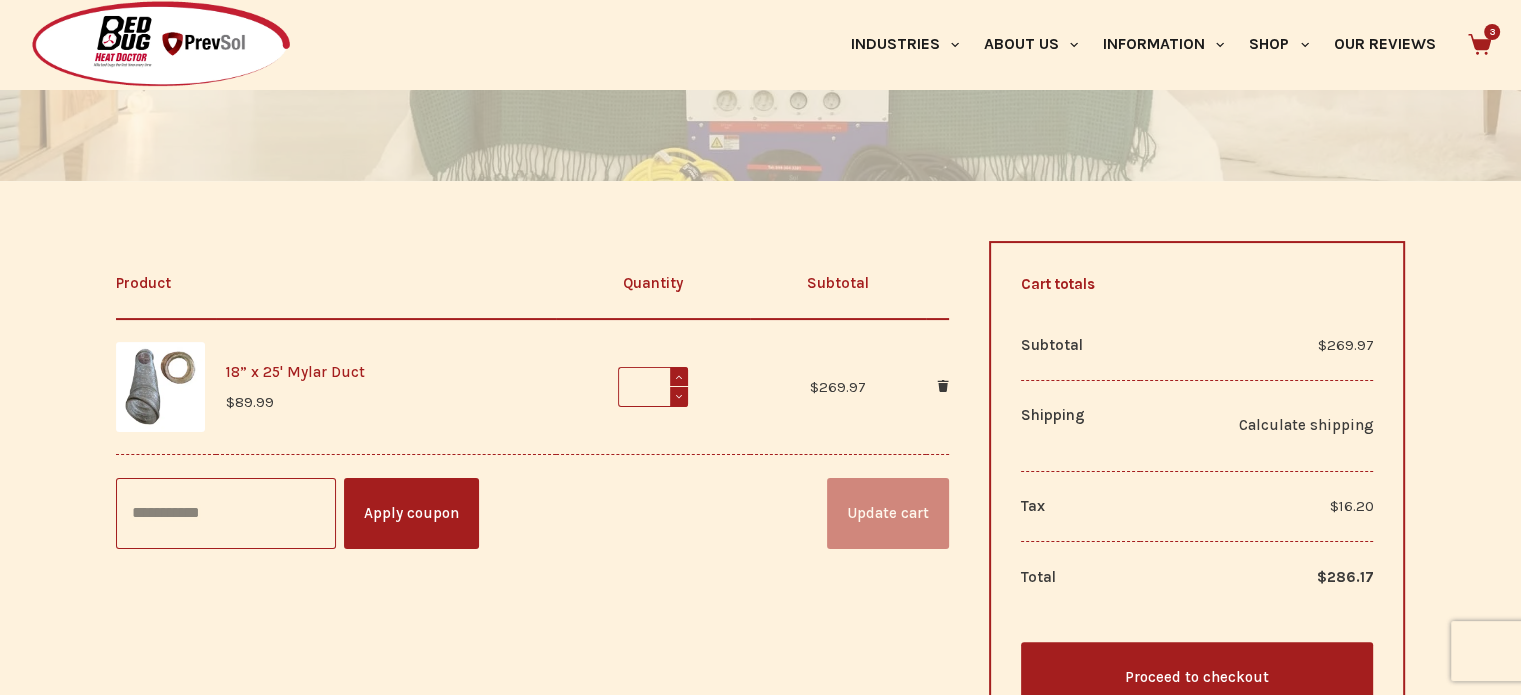 click on "18” x 25' Mylar Duct" at bounding box center (295, 372) 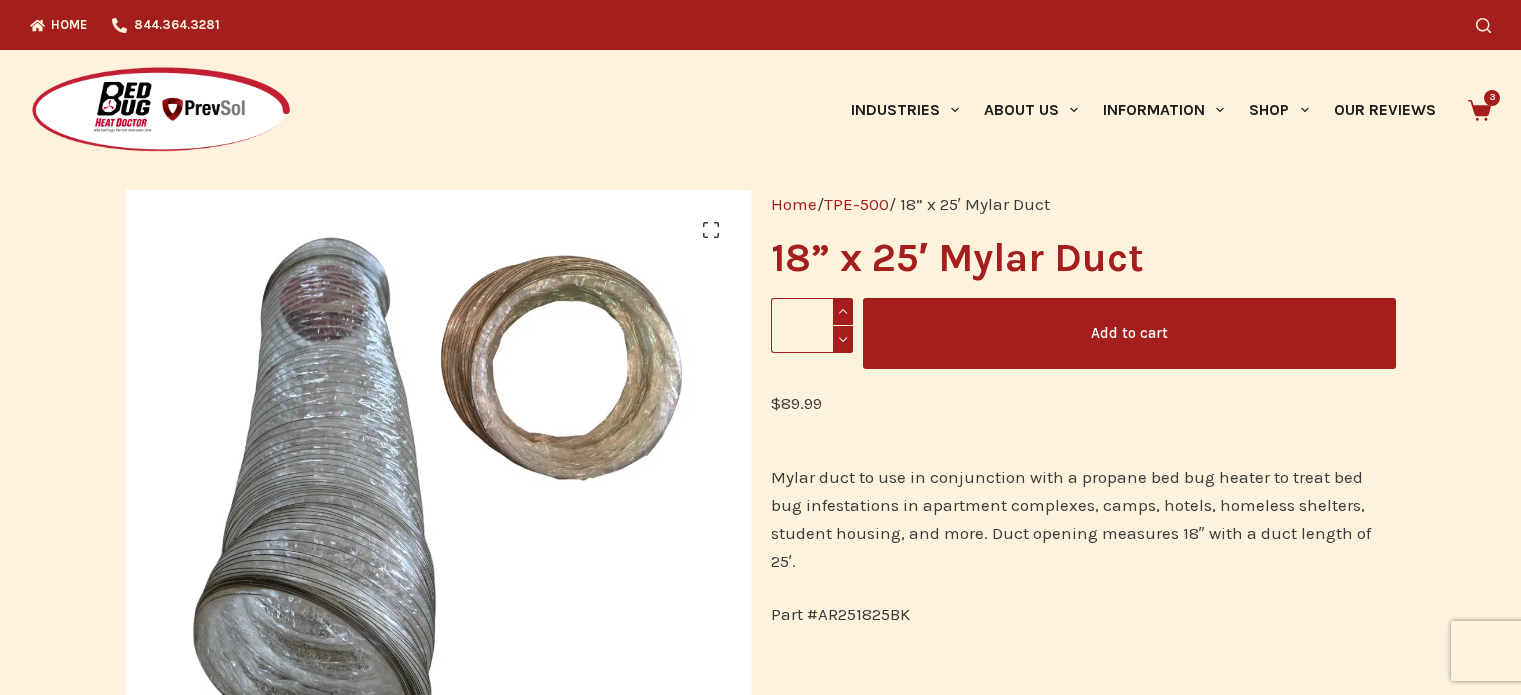 scroll, scrollTop: 0, scrollLeft: 0, axis: both 